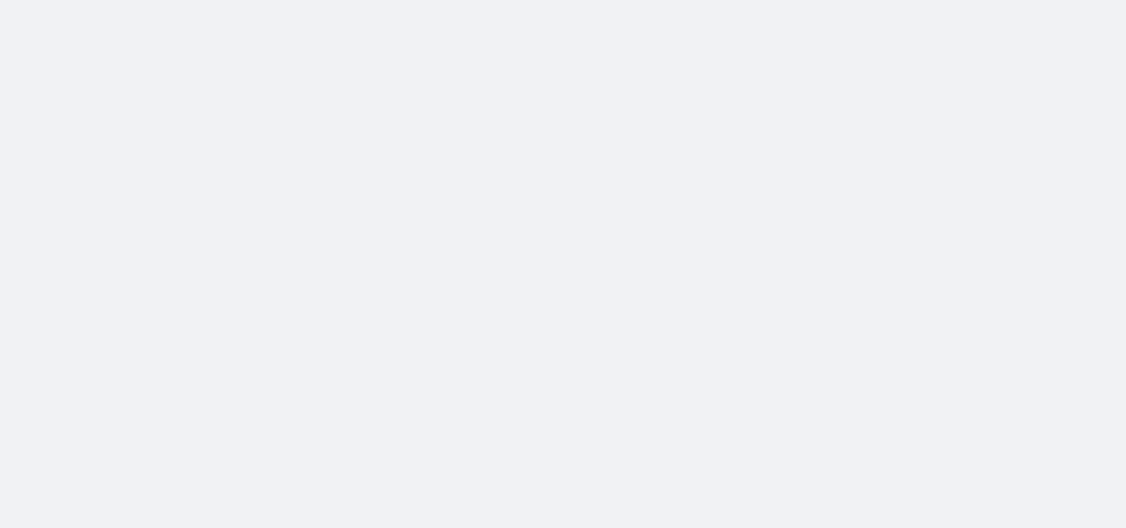 scroll, scrollTop: 0, scrollLeft: 0, axis: both 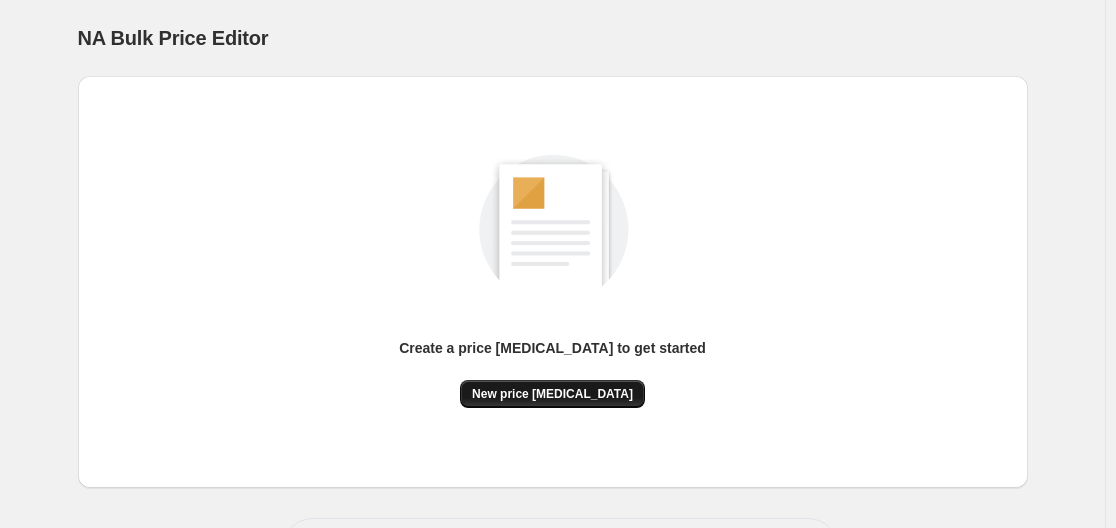 click on "New price [MEDICAL_DATA]" at bounding box center [552, 394] 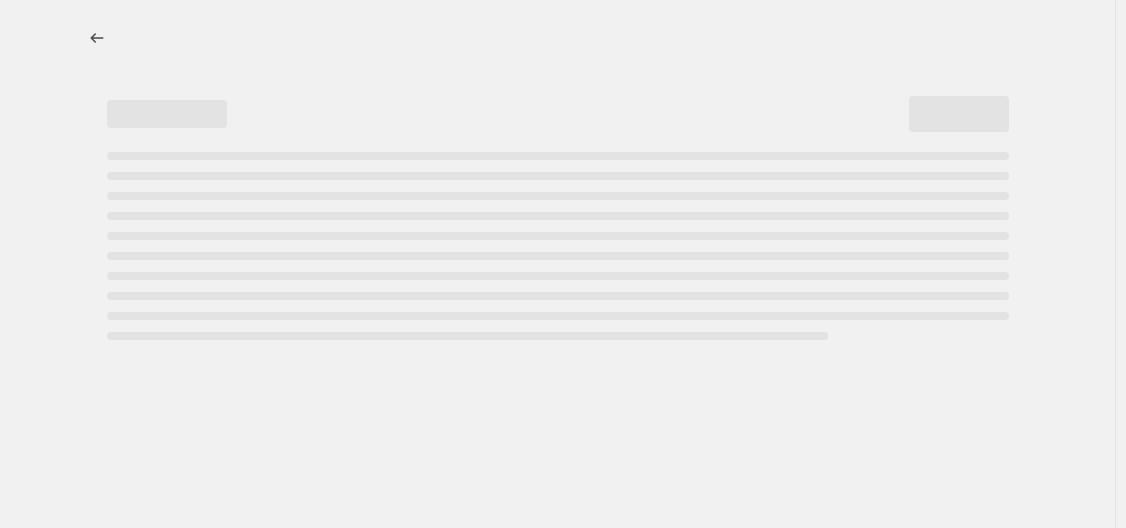 select on "percentage" 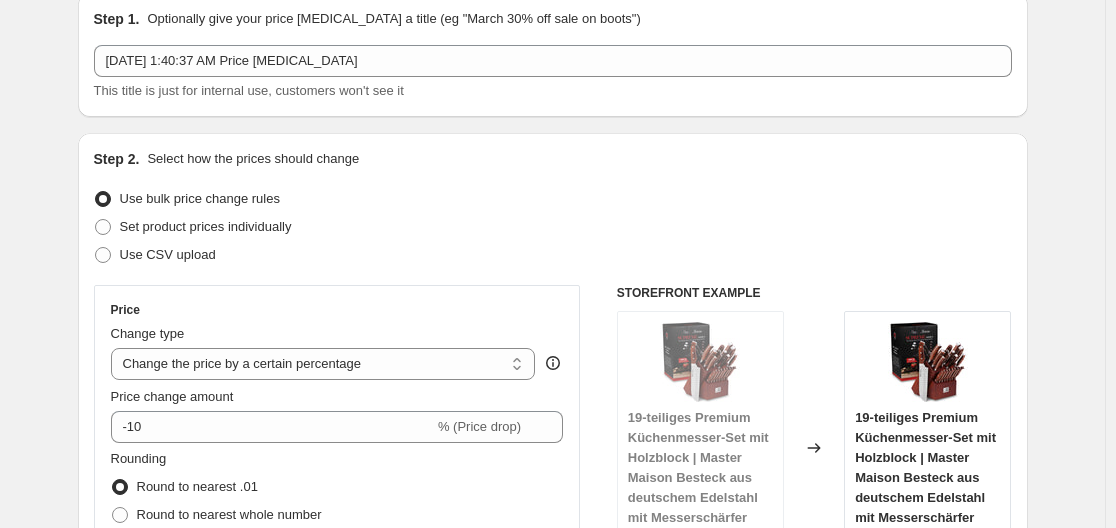 scroll, scrollTop: 182, scrollLeft: 0, axis: vertical 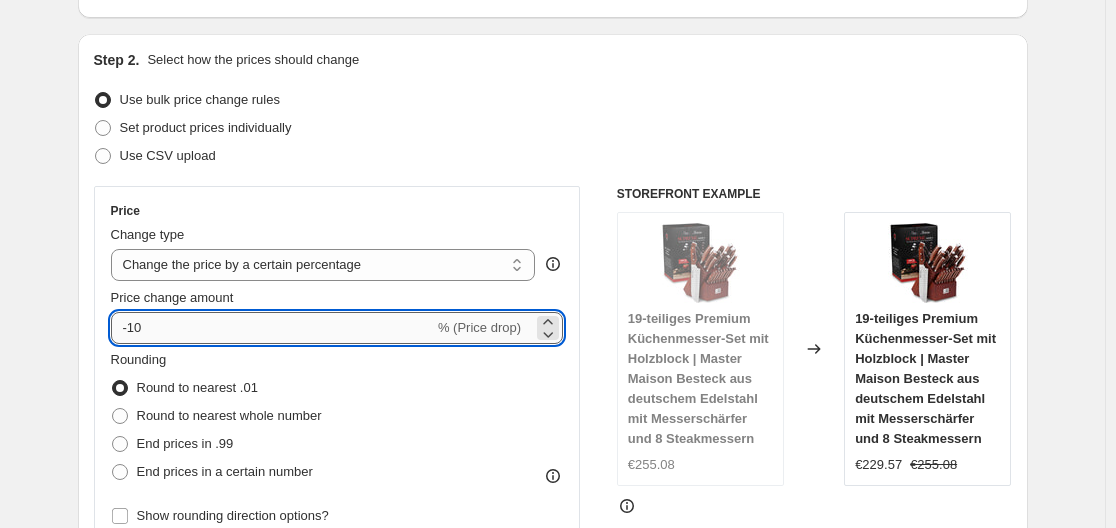 click on "-10" at bounding box center (272, 328) 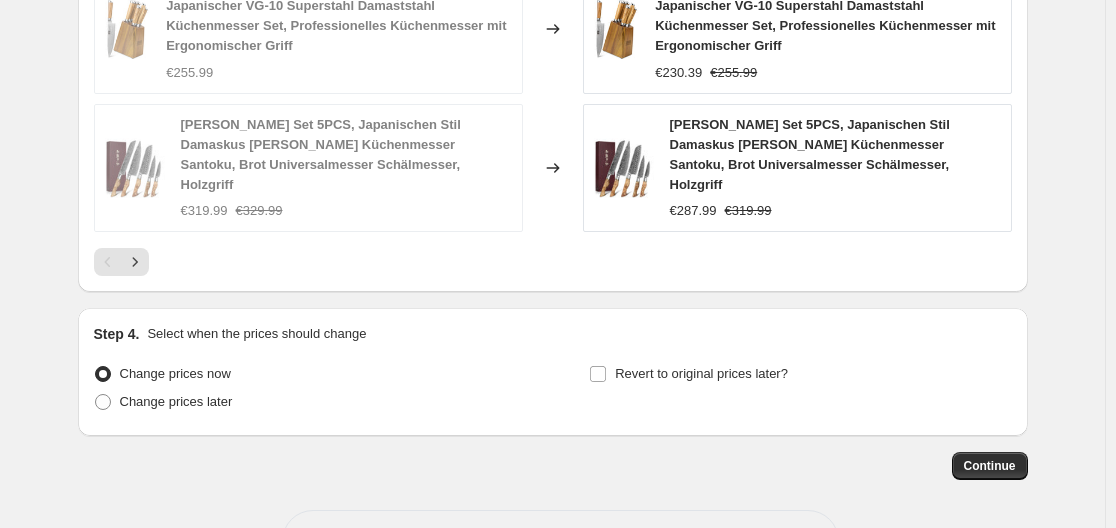 scroll, scrollTop: 1664, scrollLeft: 0, axis: vertical 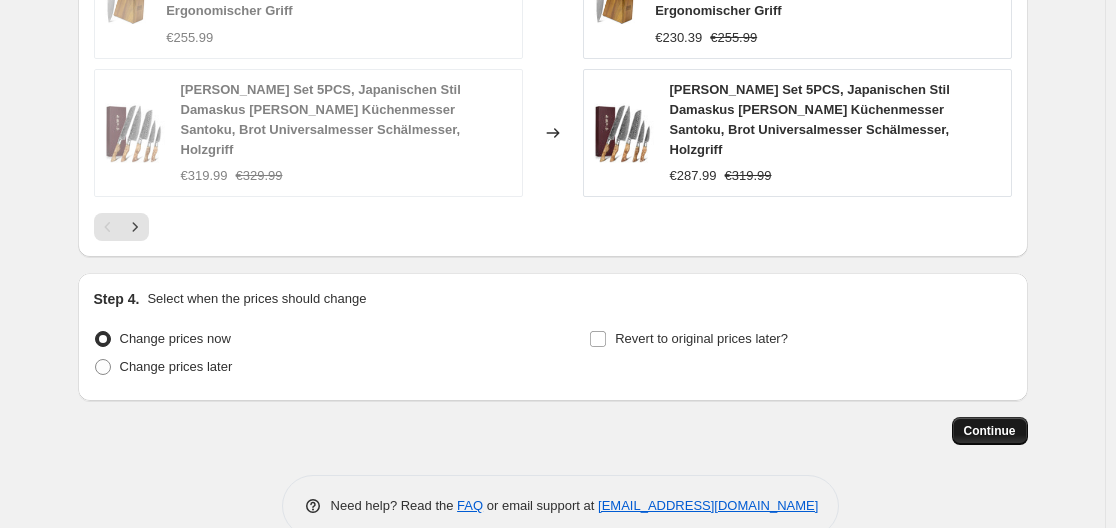 type on "-35" 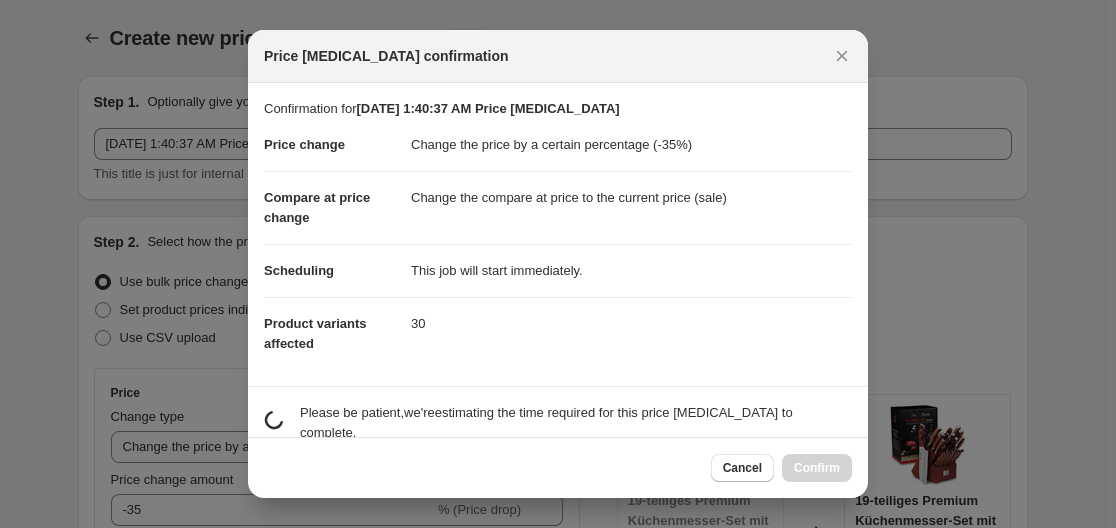 scroll, scrollTop: 0, scrollLeft: 0, axis: both 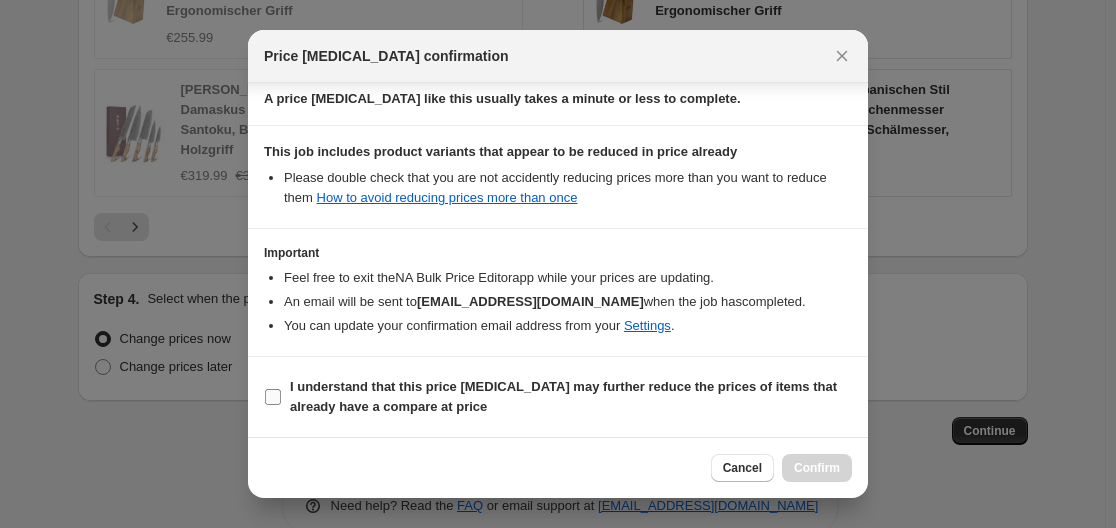 click on "I understand that this price [MEDICAL_DATA] may further reduce the prices of items that already have a compare at price" at bounding box center [558, 397] 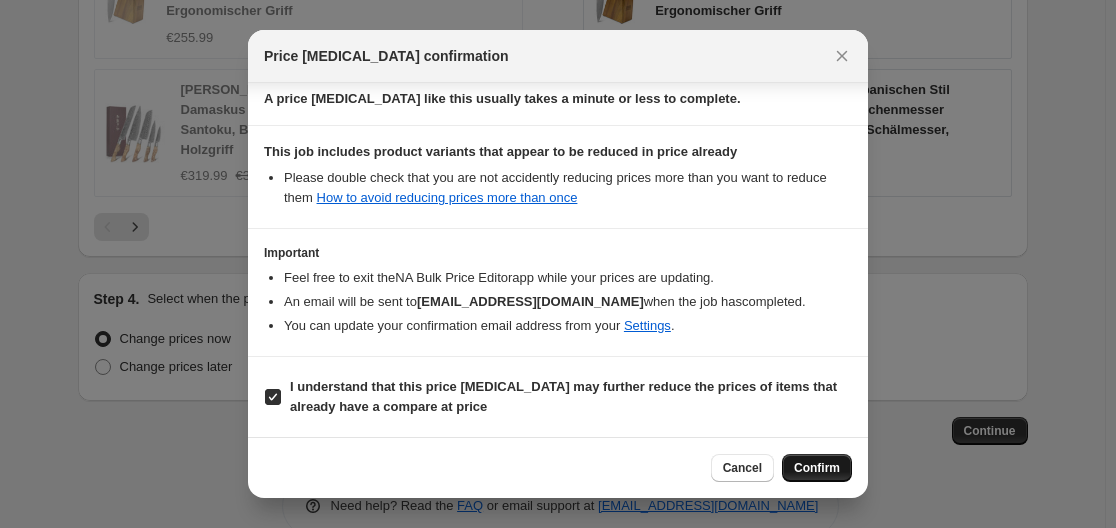 click on "Confirm" at bounding box center (817, 468) 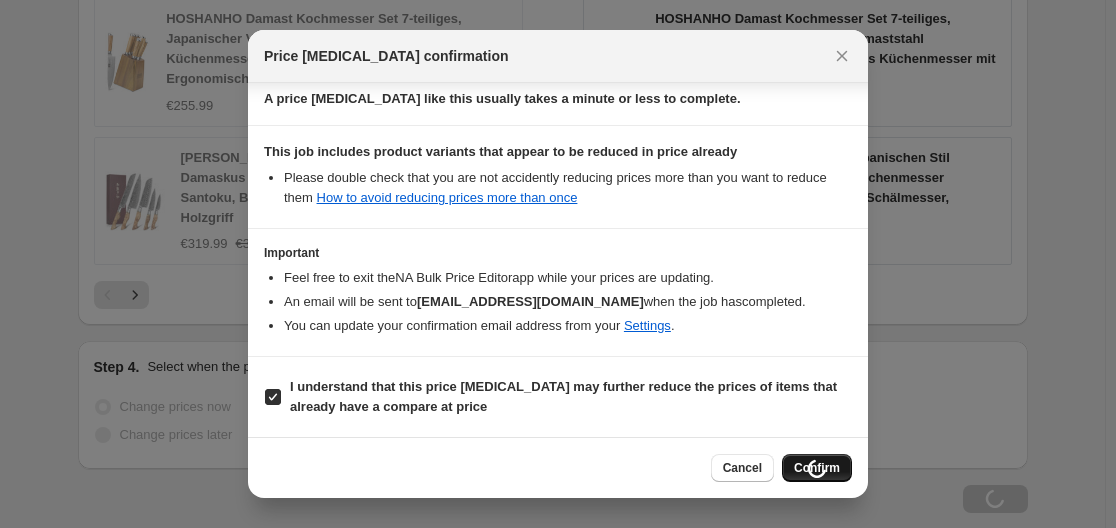 scroll, scrollTop: 1732, scrollLeft: 0, axis: vertical 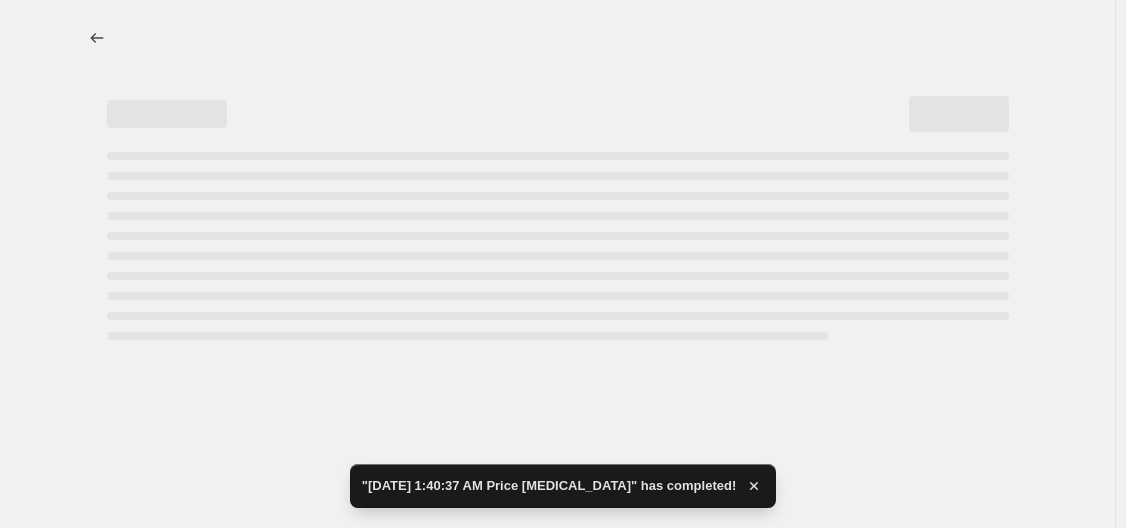 select on "percentage" 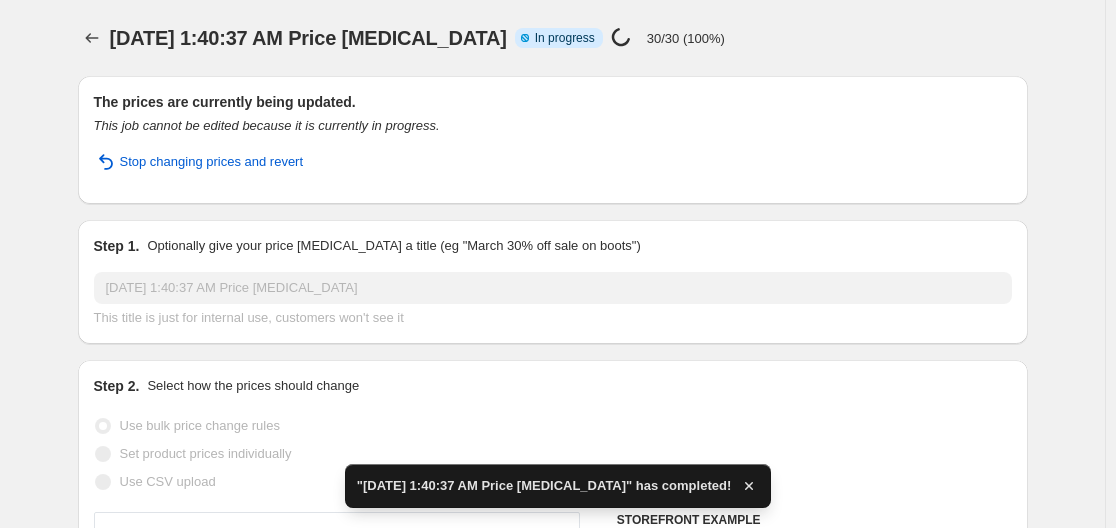 drag, startPoint x: 1125, startPoint y: 147, endPoint x: 1125, endPoint y: 58, distance: 89 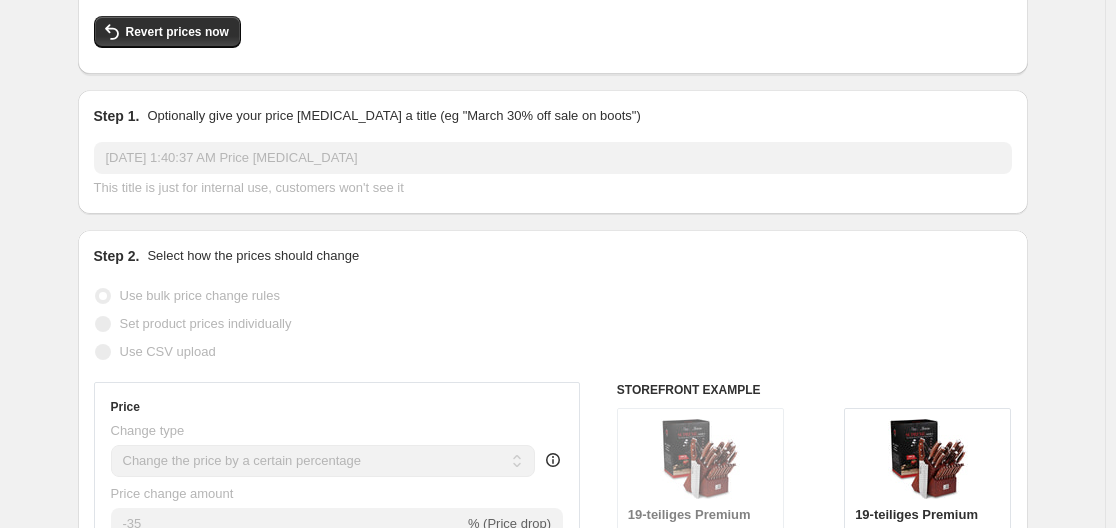 scroll, scrollTop: 0, scrollLeft: 0, axis: both 